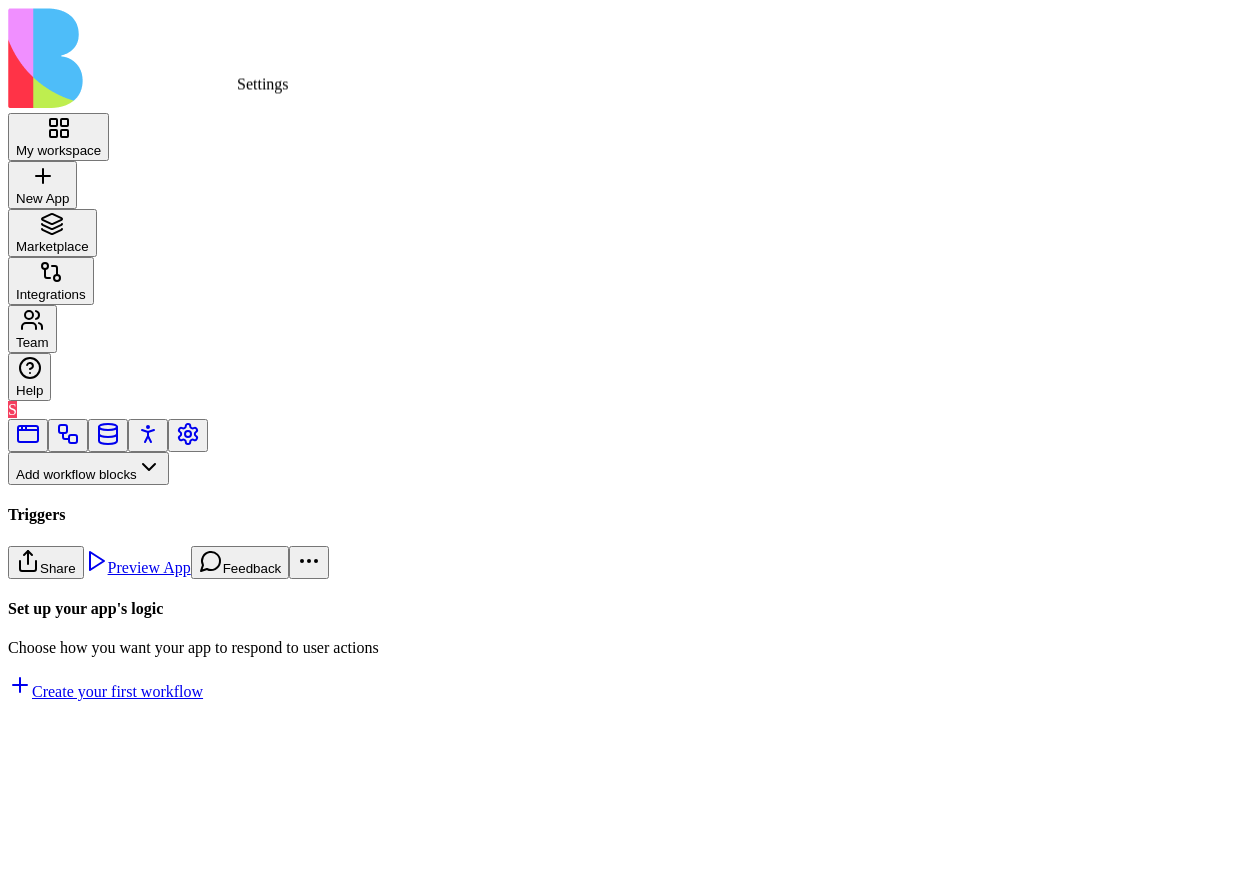 scroll, scrollTop: 0, scrollLeft: 0, axis: both 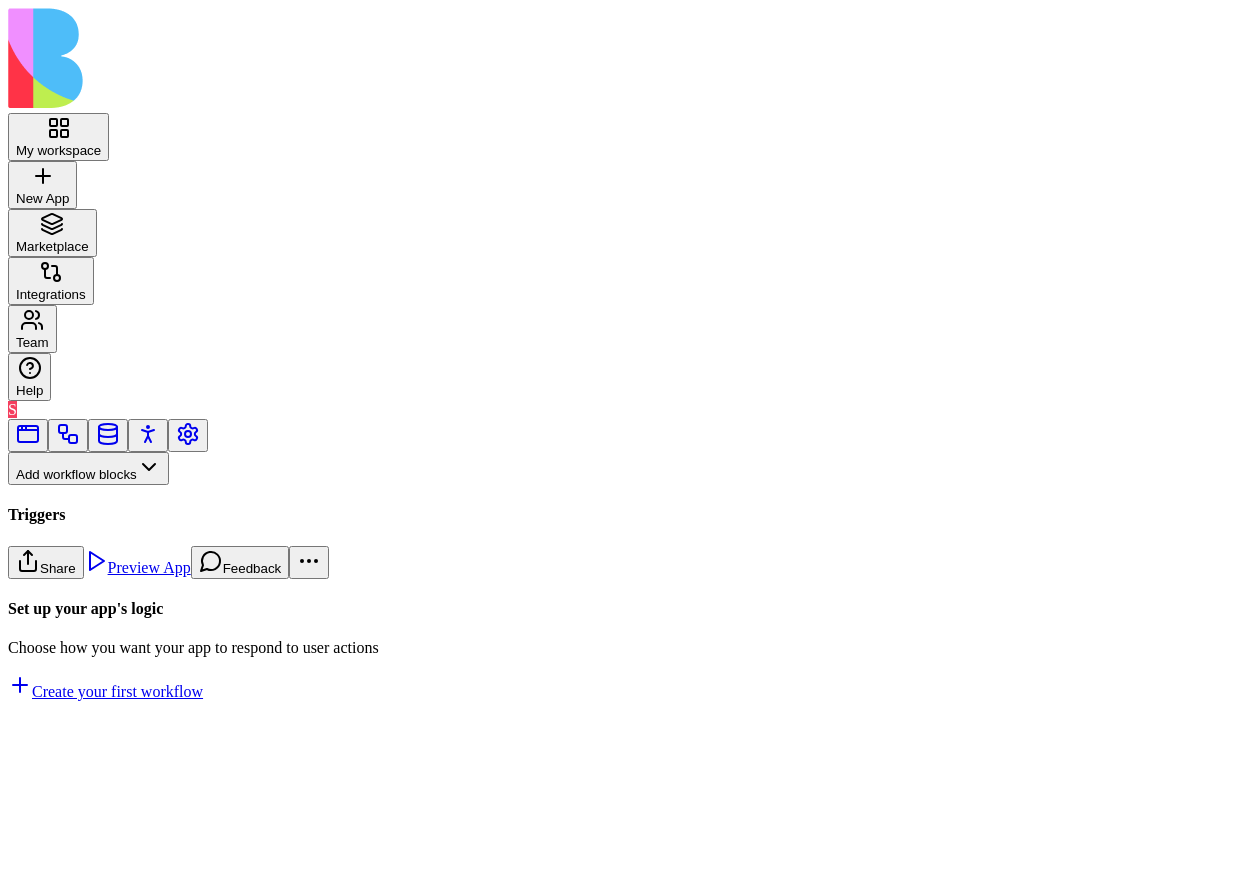 click on "Workflows" at bounding box center [58, 501] 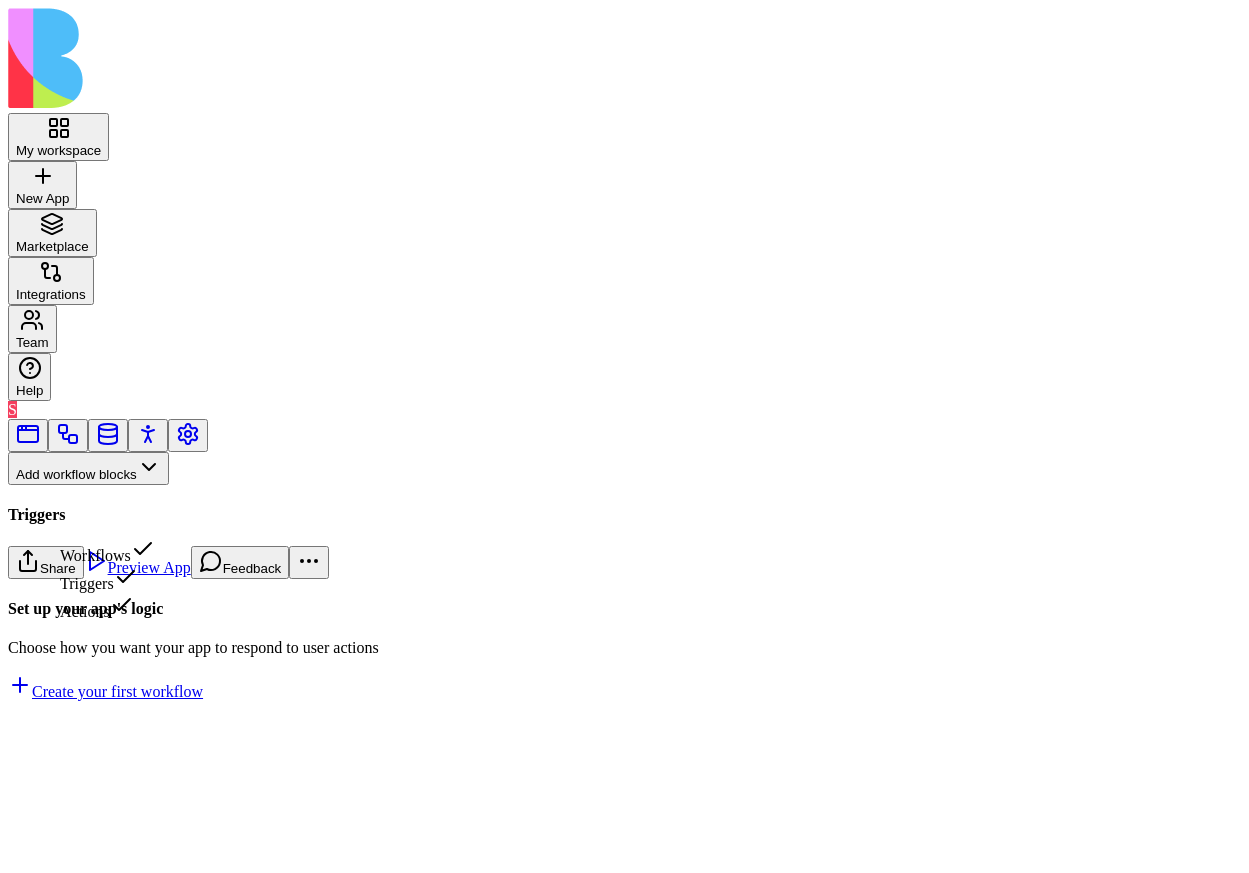 click on "Triggers" at bounding box center [107, 579] 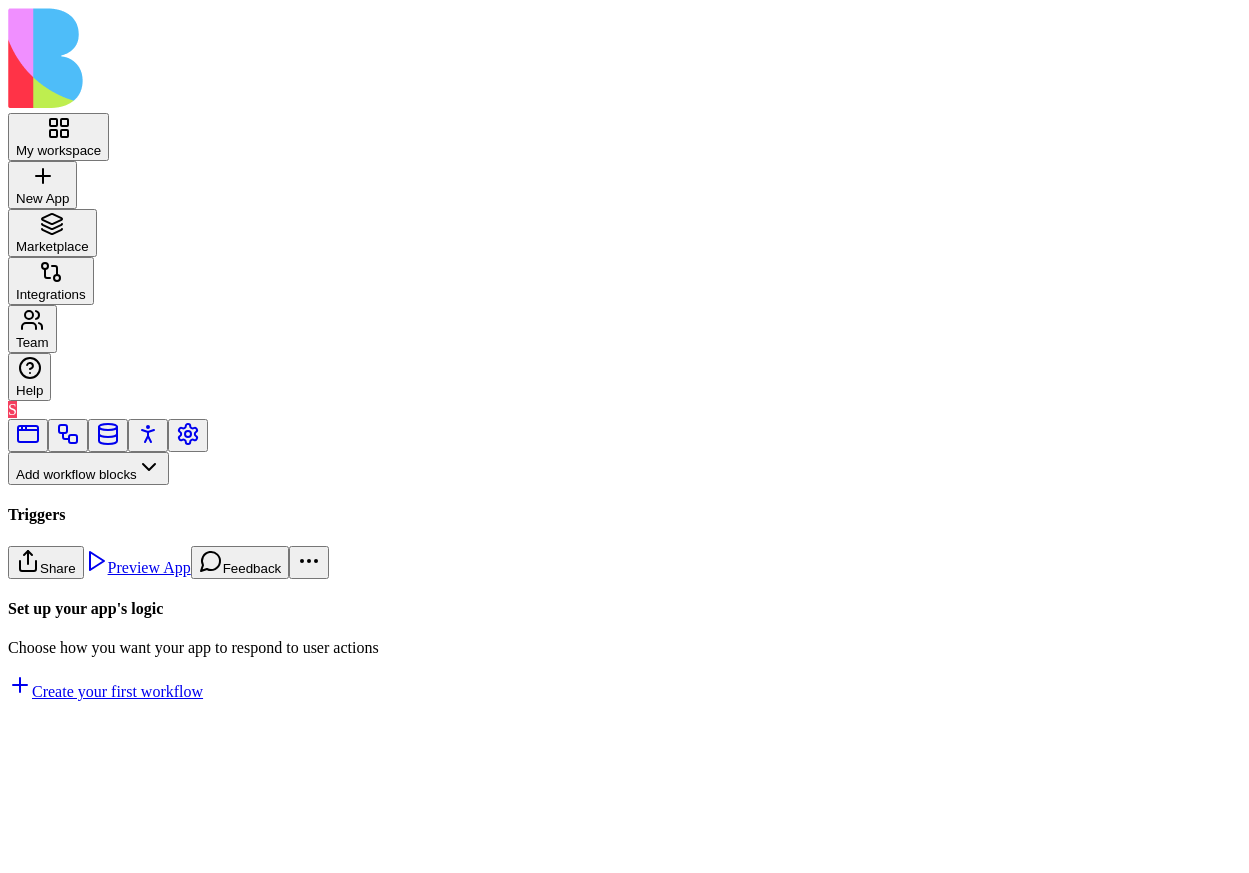 click on "DataEvent" at bounding box center (133, 845) 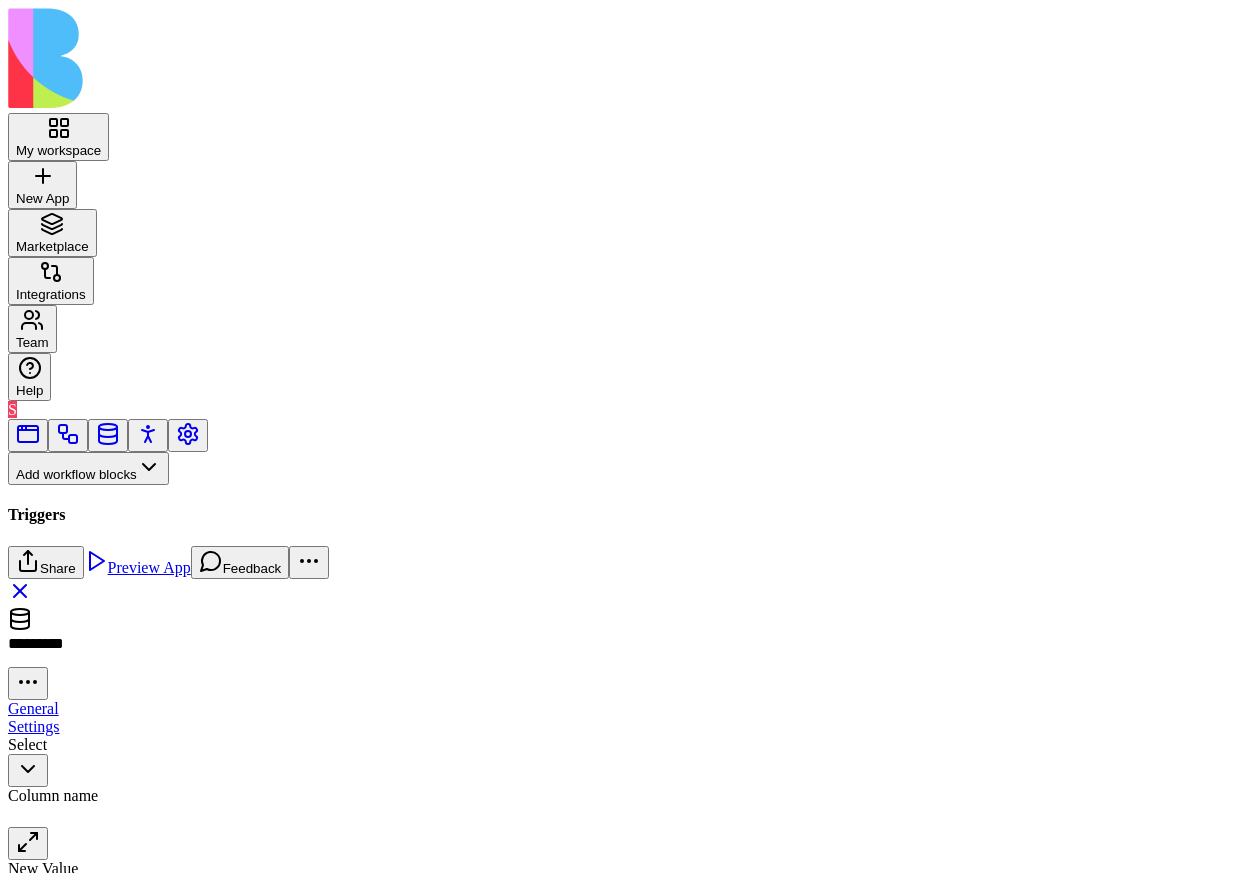 click on "ExternalEventTrigger" at bounding box center [133, 929] 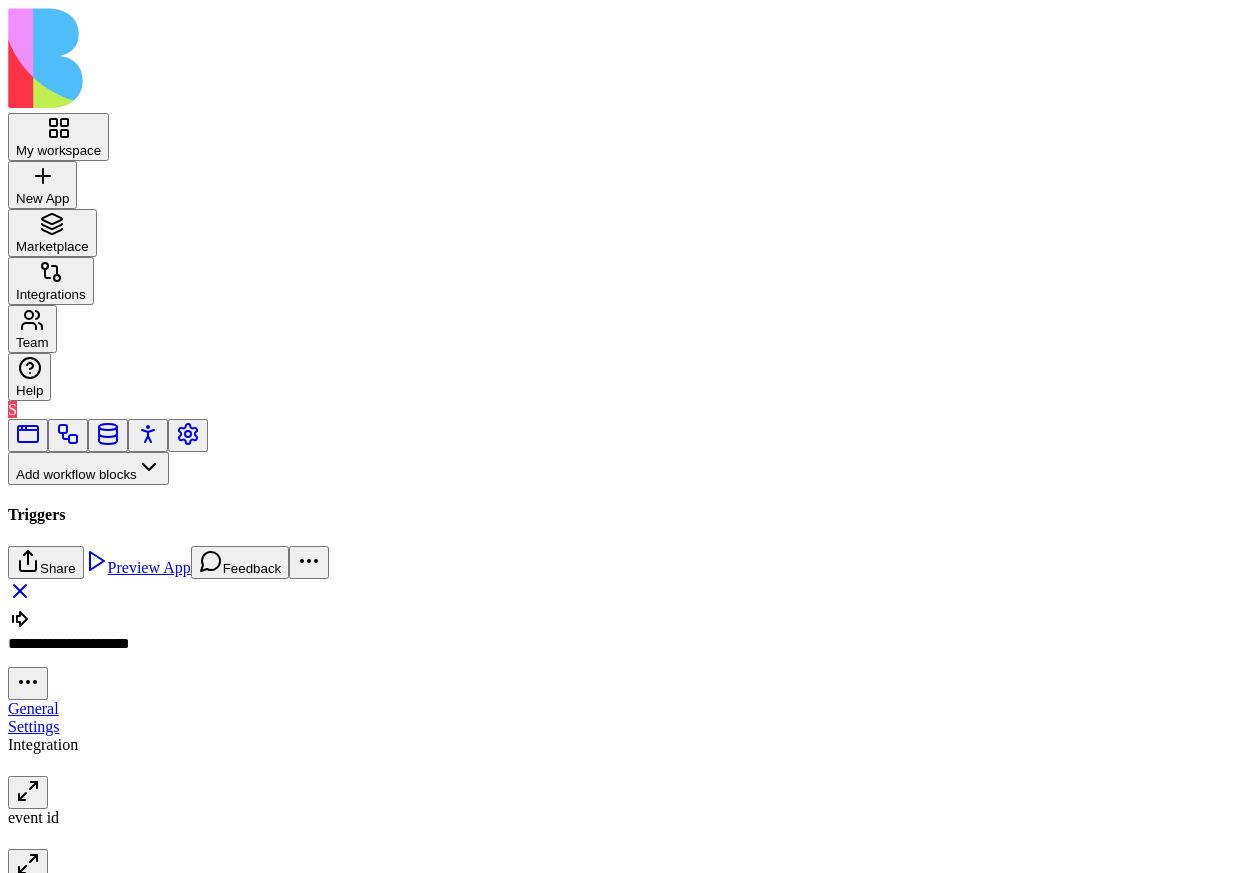click on "Scheduler" at bounding box center [133, 766] 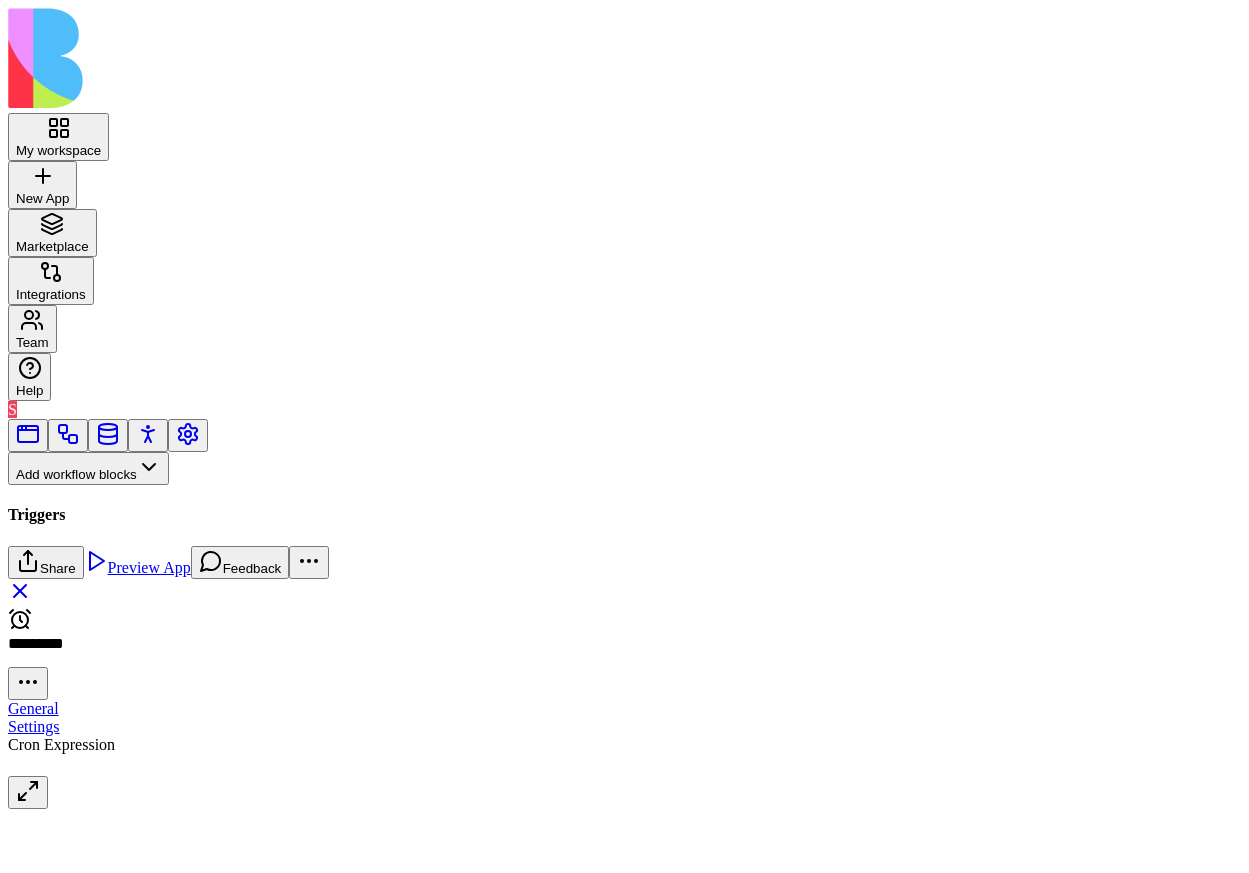 click on "DataEvent" at bounding box center [133, 845] 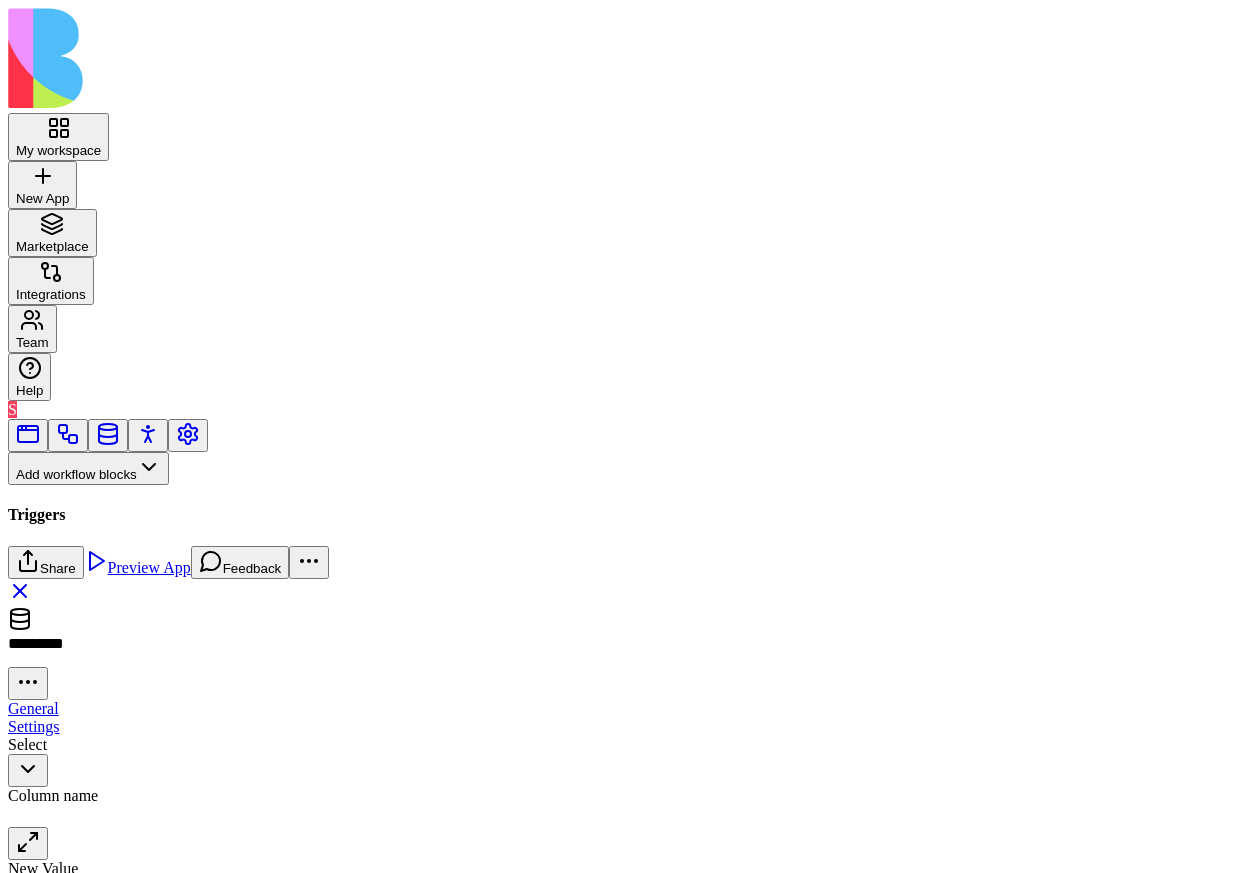 click on "DataEvent" at bounding box center [133, 845] 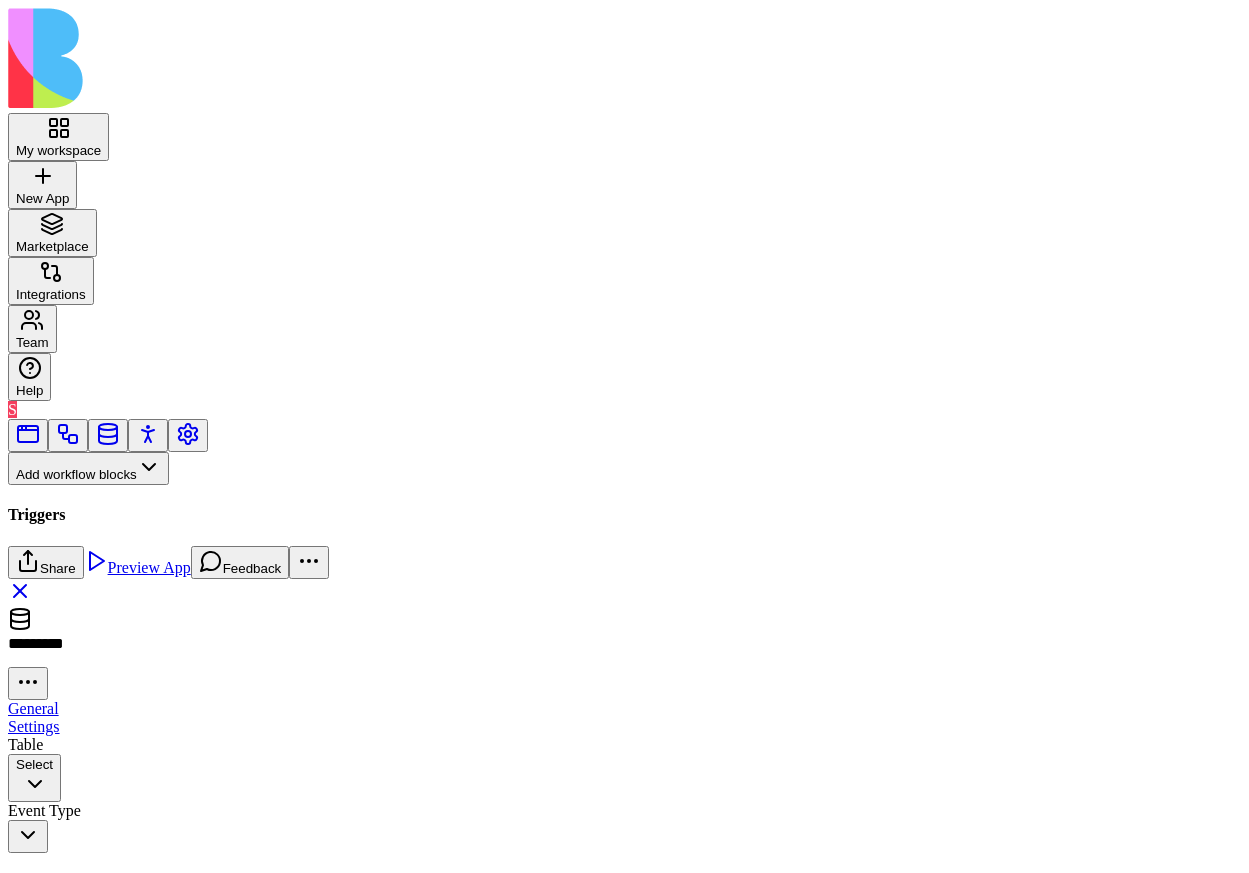 click on "My workspace New App
To pick up a draggable item, press the space bar.
While dragging, use the arrow keys to move the item.
Press space again to drop the item in its new position, or press escape to cancel.
Marketplace Integrations Team Help S Add workflow blocks Blocks App Builder Create App Create Block CreateTableColumns CreateBlocksCodePage DescribeBlock DescribeApp UpdateBlock CompileApp GetAppTypesCode CreateBlocksTable GenerateAppCode CreateBlocksPages CreateTables UpdateApp GenerateAppCoverImage IsNewApp DeletePage UpdatePage GetAppIntegrations ImplementApp EditTableColumns CreateRoles CreateActions CreateWorkflows EditTables Triggers App Action Form Submitted Scheduler SchedulerTriggerEntrypointAction DataEvent Inputs Button Text Field URL Field Email Field Password Field Long Text Field JSON Field Checkbox Date Field Number Field Icon Field List Field Image Upload Field Single Select Field Multiple Select Field Block Picker Dynamic Object Field Multiple Block Picker Form Item Picker" at bounding box center (624, 430) 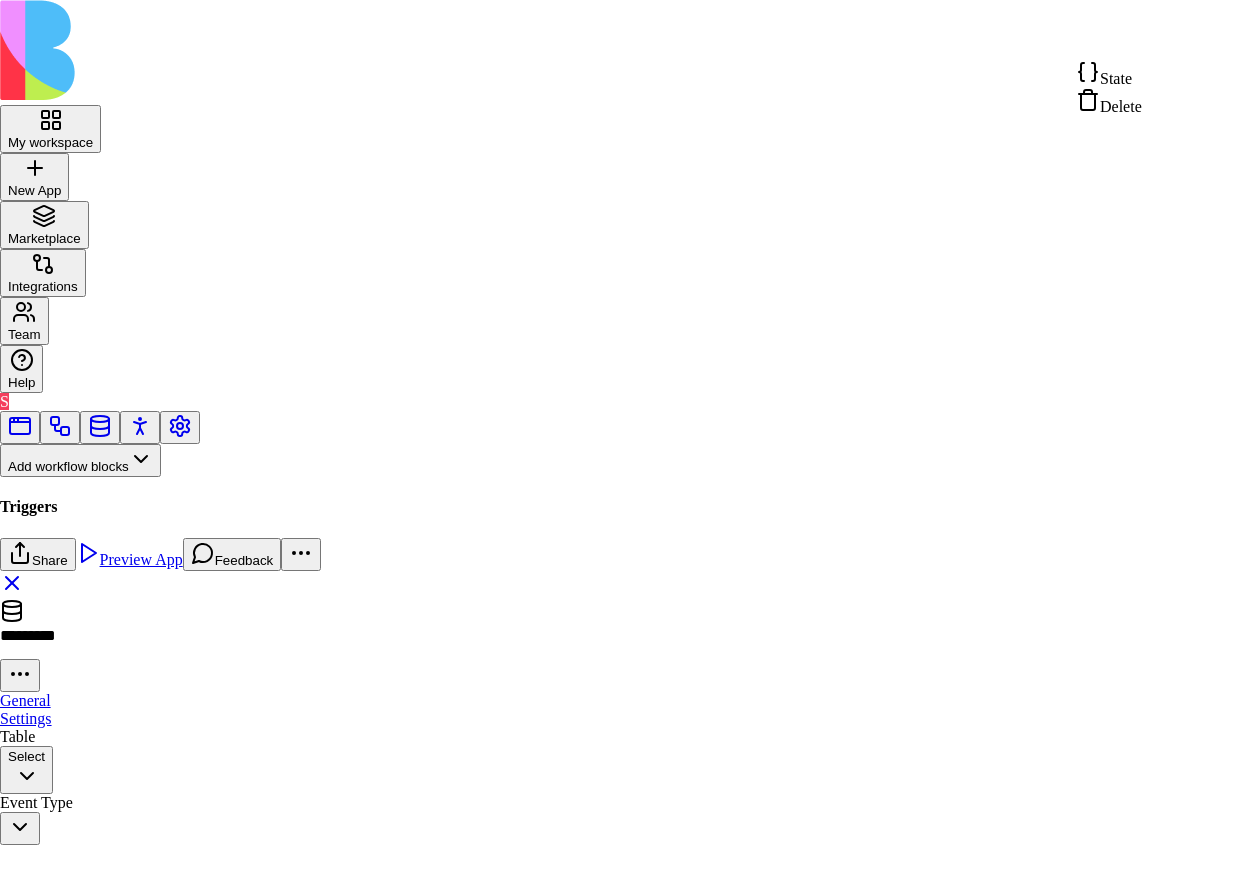 click on "State" at bounding box center (1116, 78) 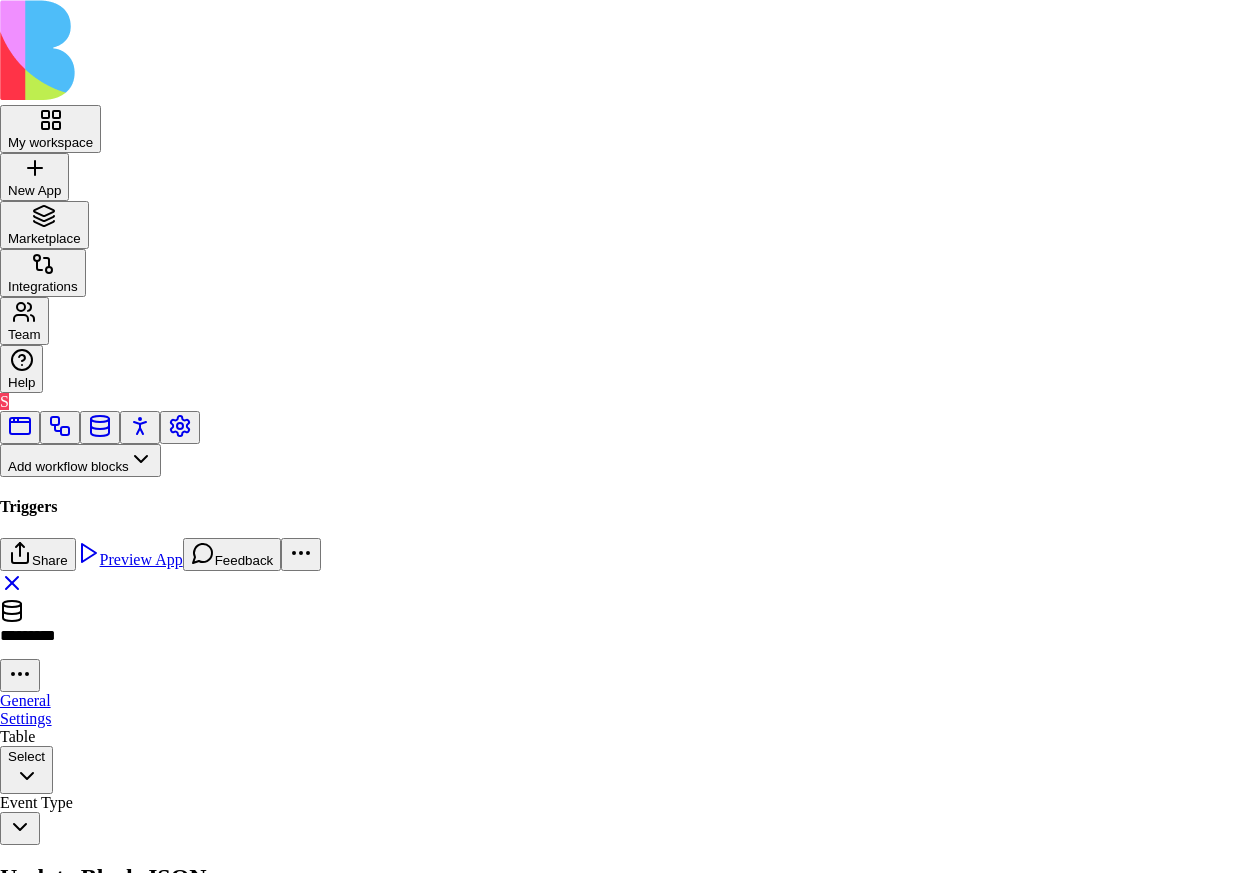 click 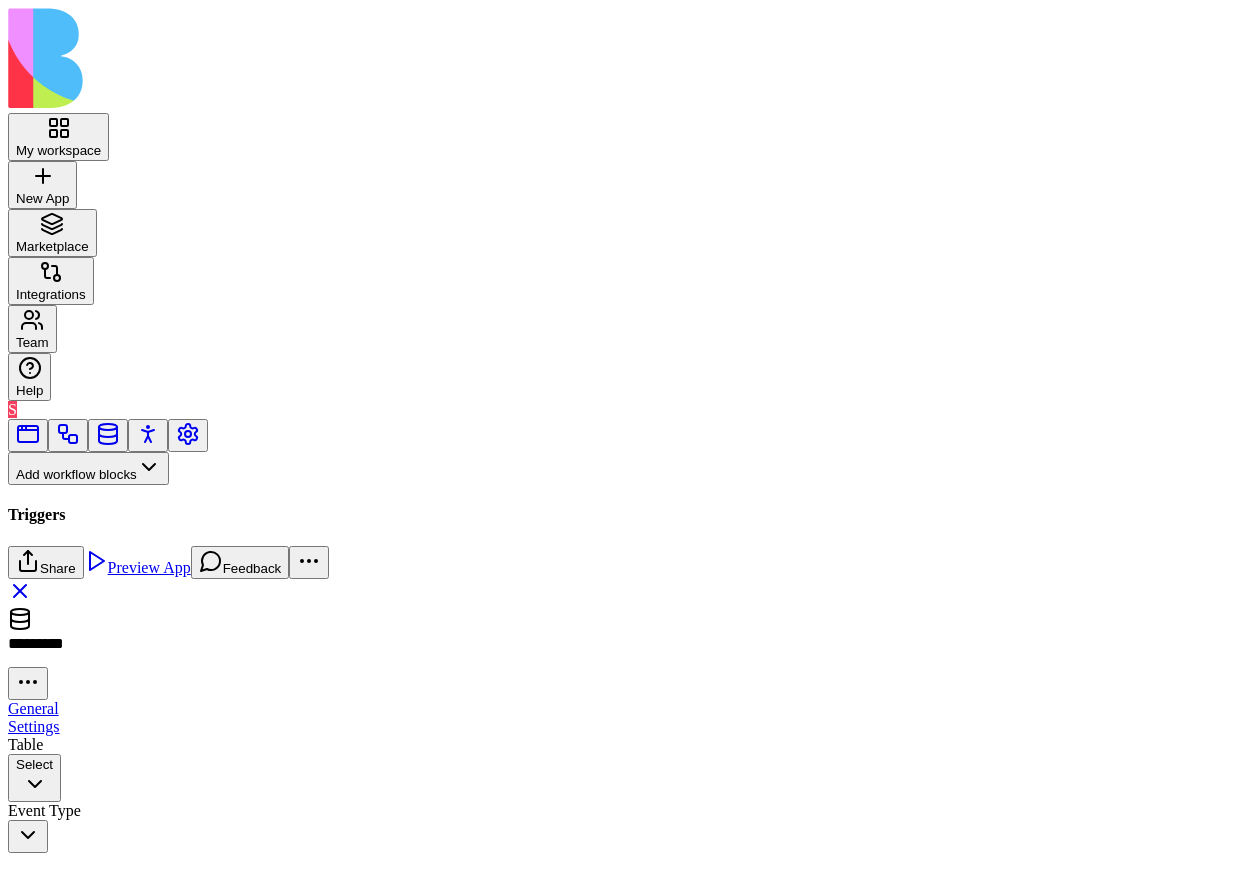 click on "DataEvent" at bounding box center [133, 845] 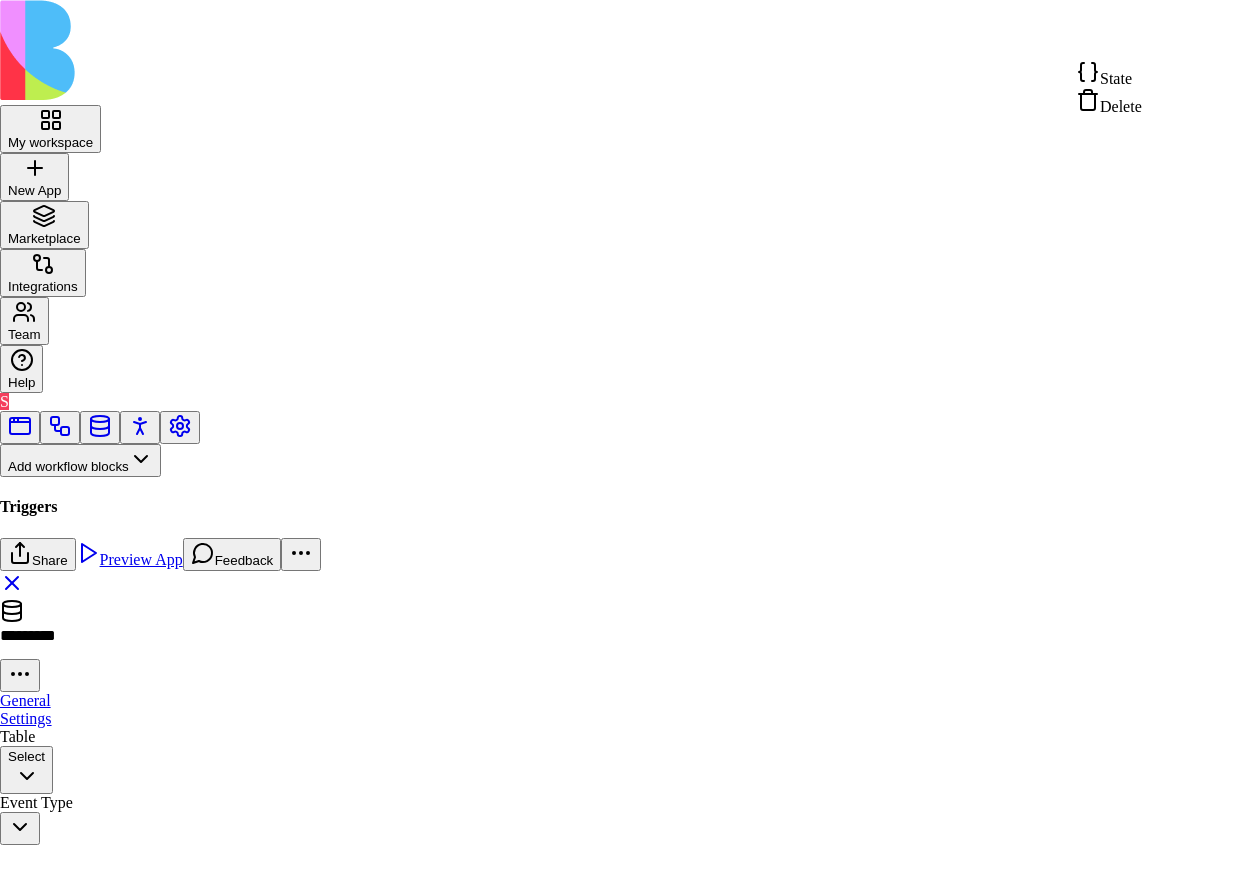 click on "State" at bounding box center (1109, 74) 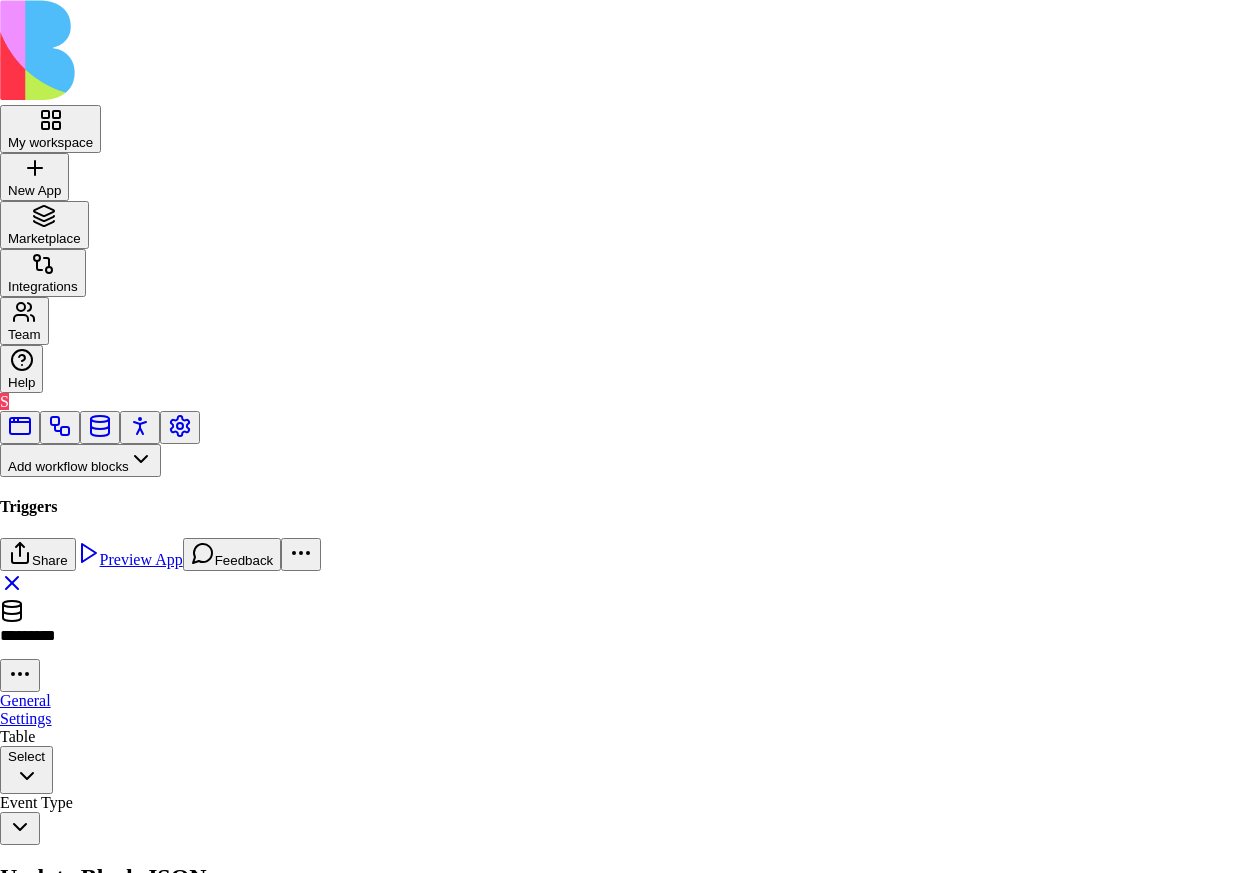 click on "{    "_id" :  "686ba534c07d47bb5d6c1aae" ,    "id" :  "686ba534c07d47bb5d6c1aae" ,    "type" :  "logic" ,    "subType" :  "trigger" ,    "product" :  "679200e68b2c8cf67aec42f4" ,    "createdAt" :  "[DATE]T10:45:08.939Z" ,    "userId" :  735 ,    "accountId" :  1 ,    "name" :  "DataEvent" ,    "body" :  {      "bodyContent" :  {        "blocks" :  [ ]      }    } ,    "props" :  {      "settings" :  {        "type" :  "settings" ,        "value" :  {          "settingBlocks" :  [" at bounding box center (355, 1487) 